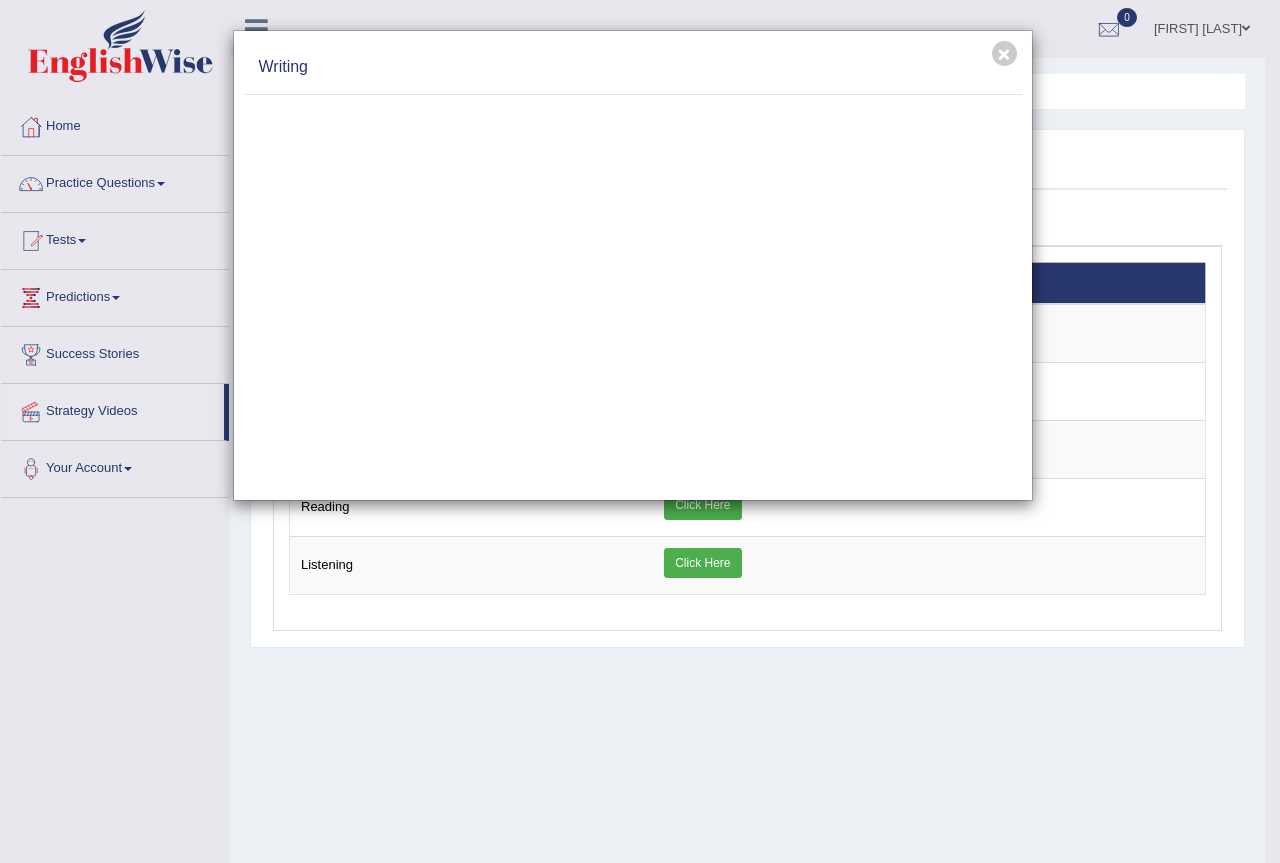 scroll, scrollTop: 0, scrollLeft: 0, axis: both 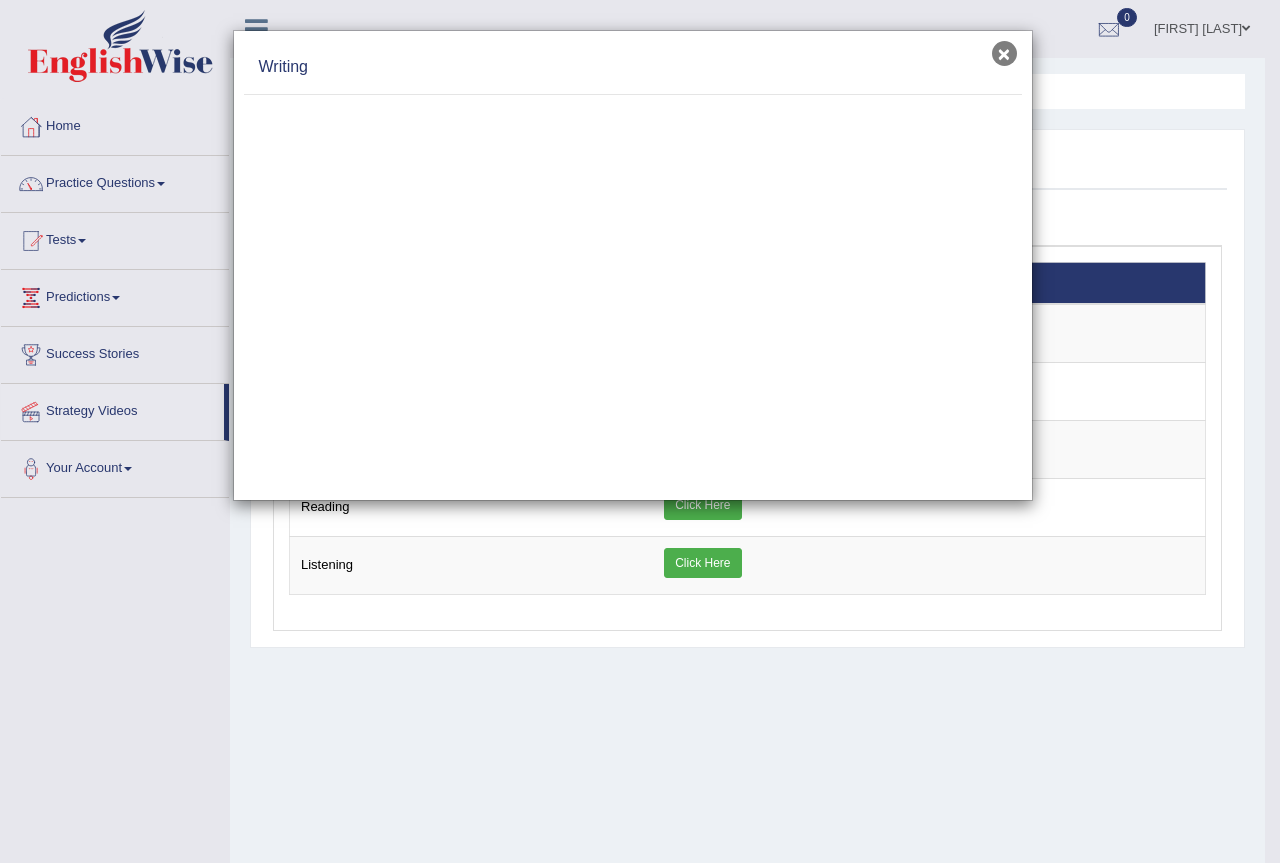 click on "×" at bounding box center (1004, 53) 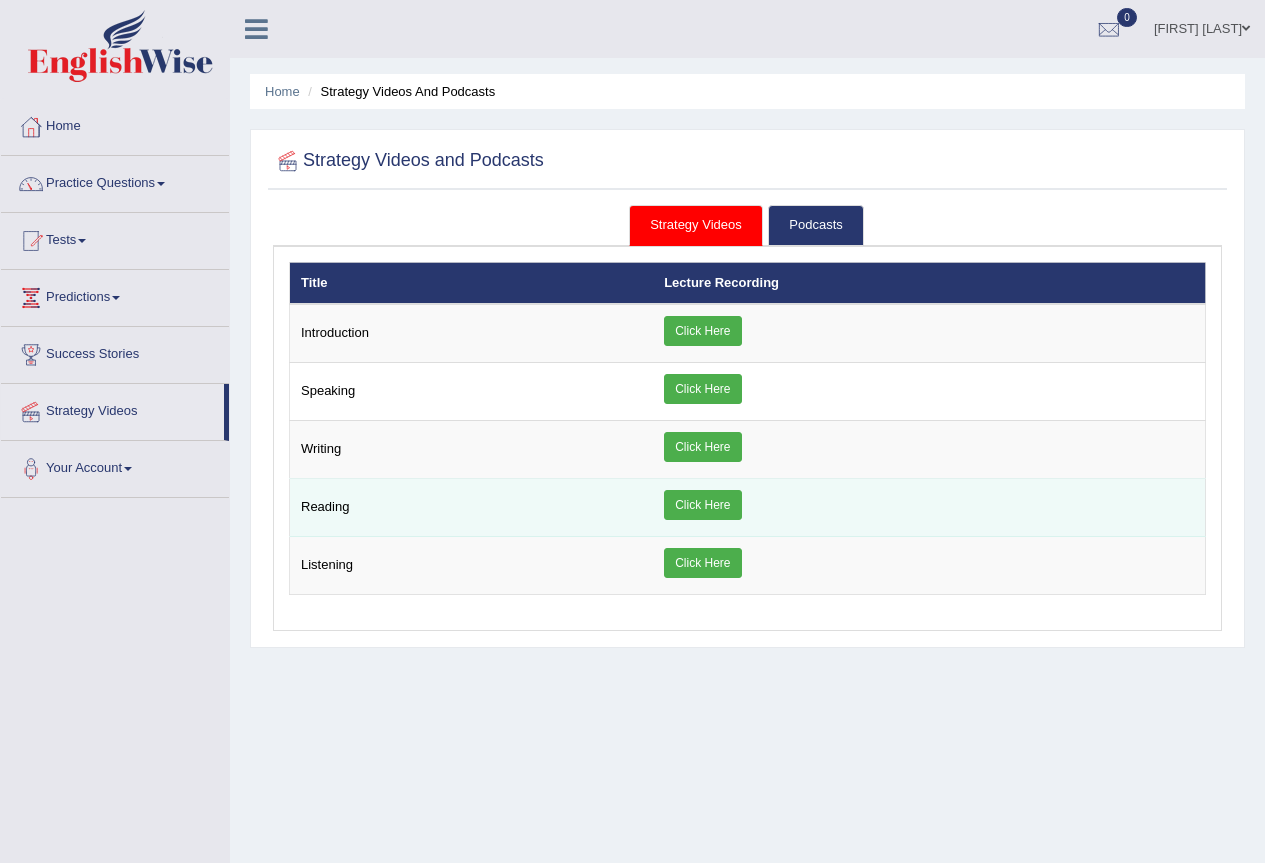 click on "Click Here" at bounding box center (702, 505) 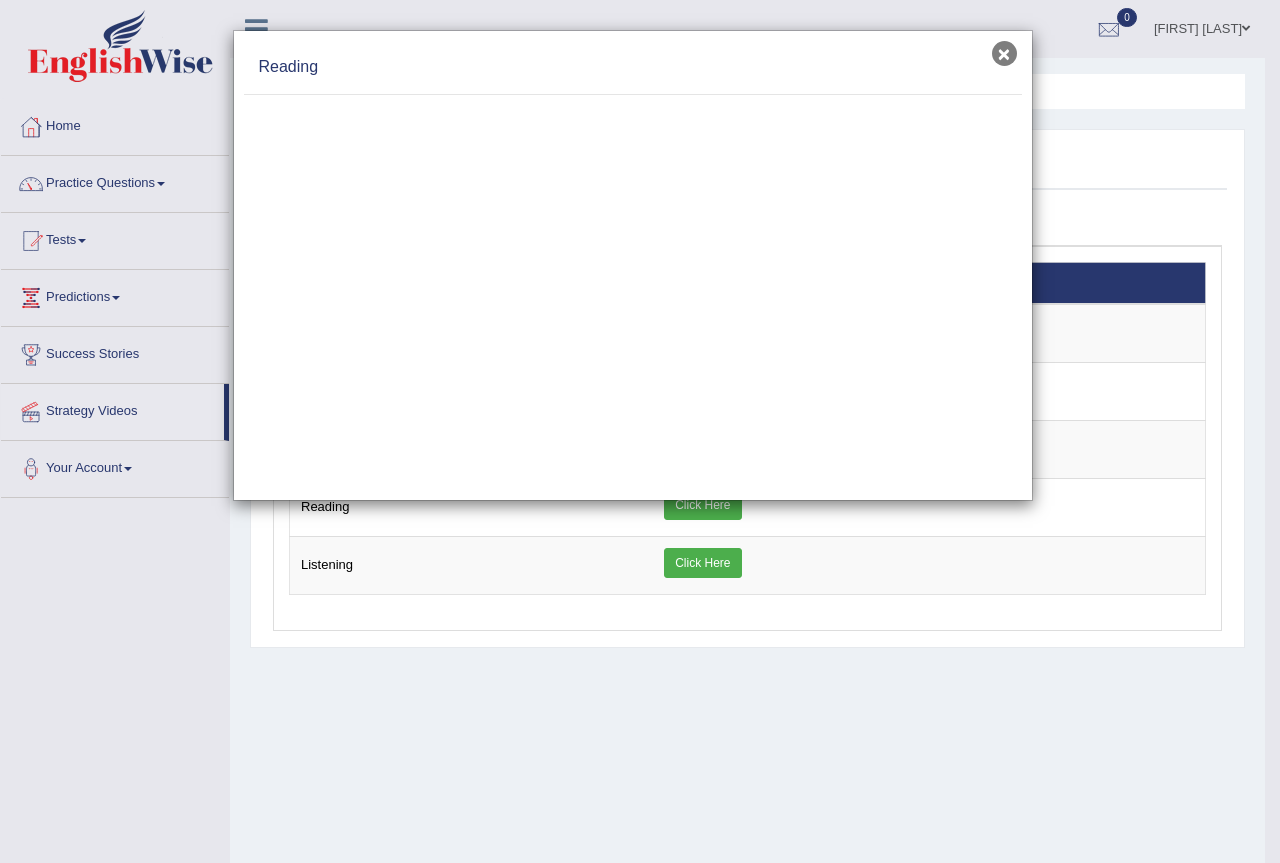 click on "×" at bounding box center [1004, 53] 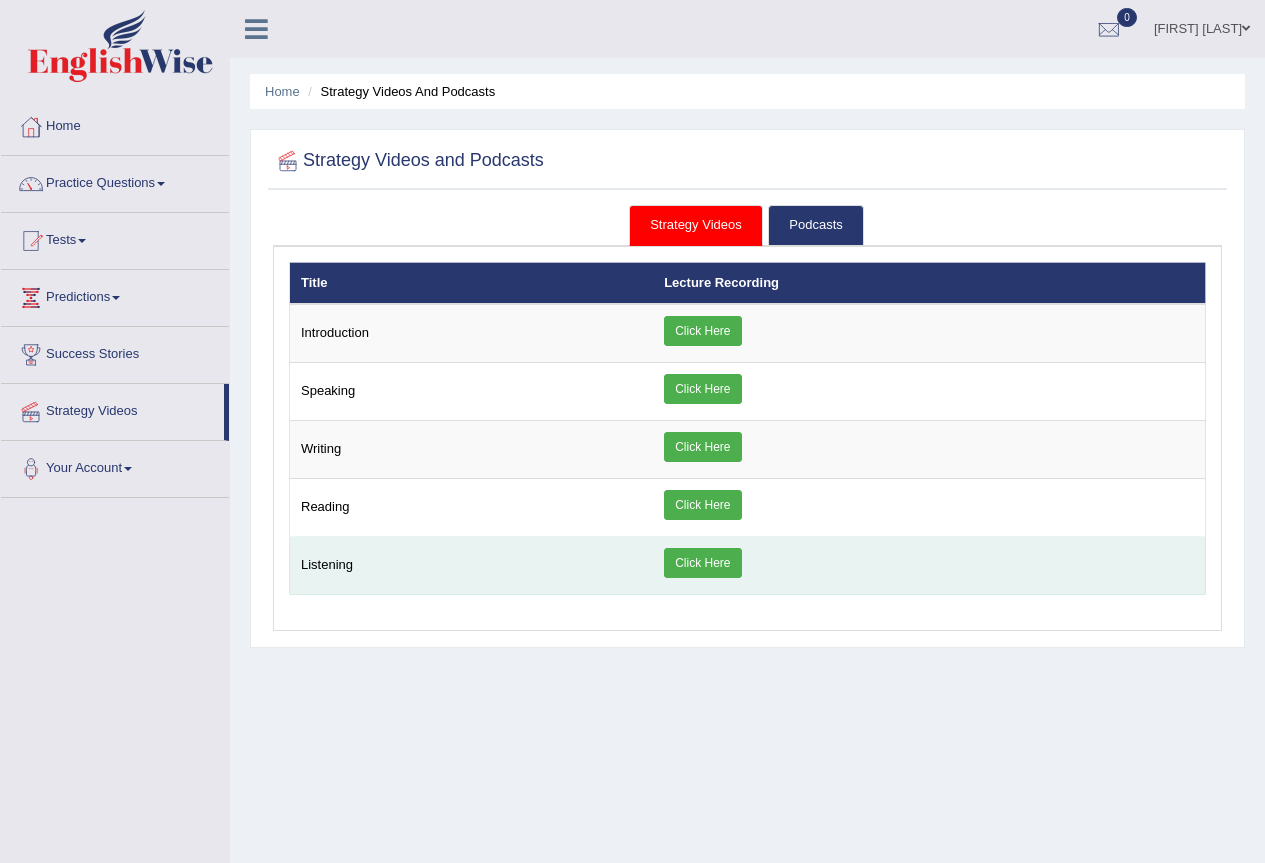 click on "Click Here" at bounding box center [702, 563] 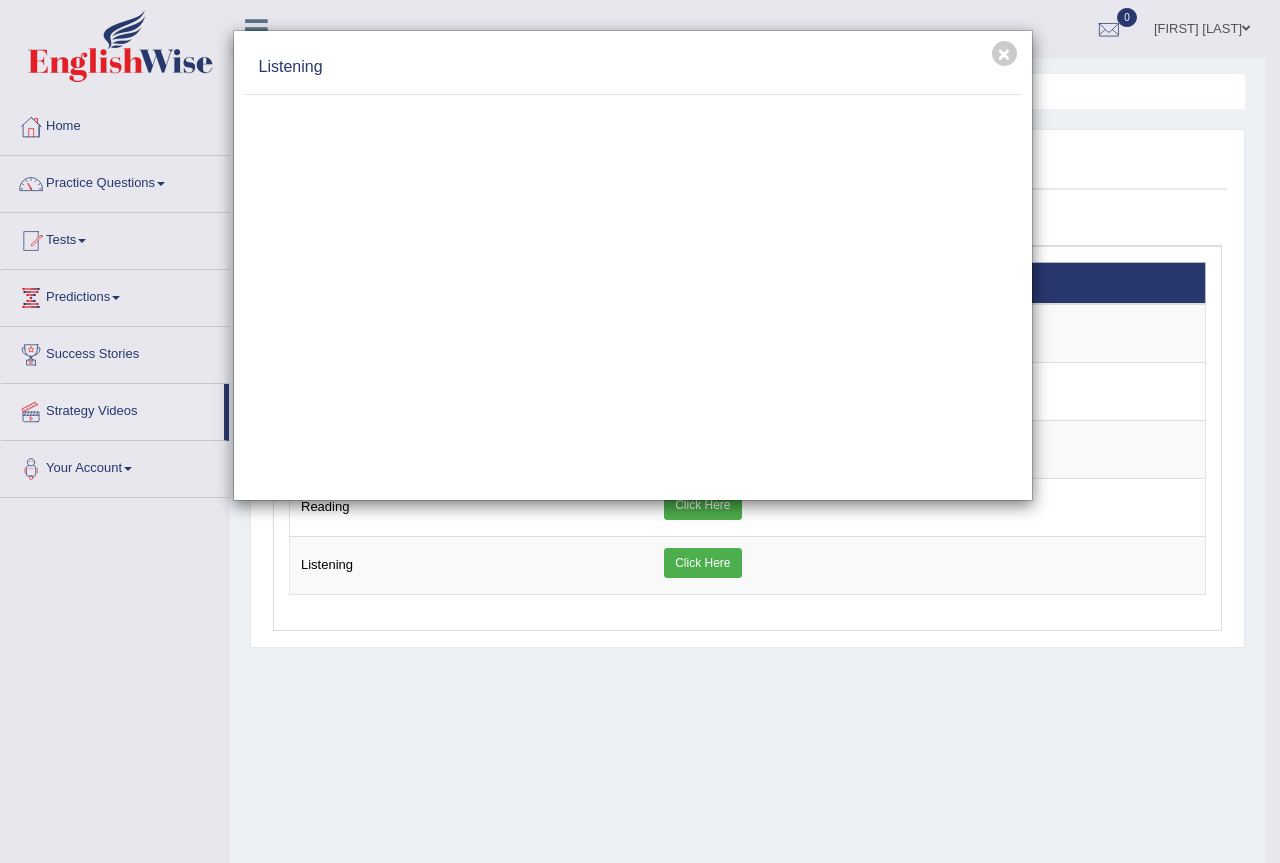 click on "×
Listening" at bounding box center (633, 265) 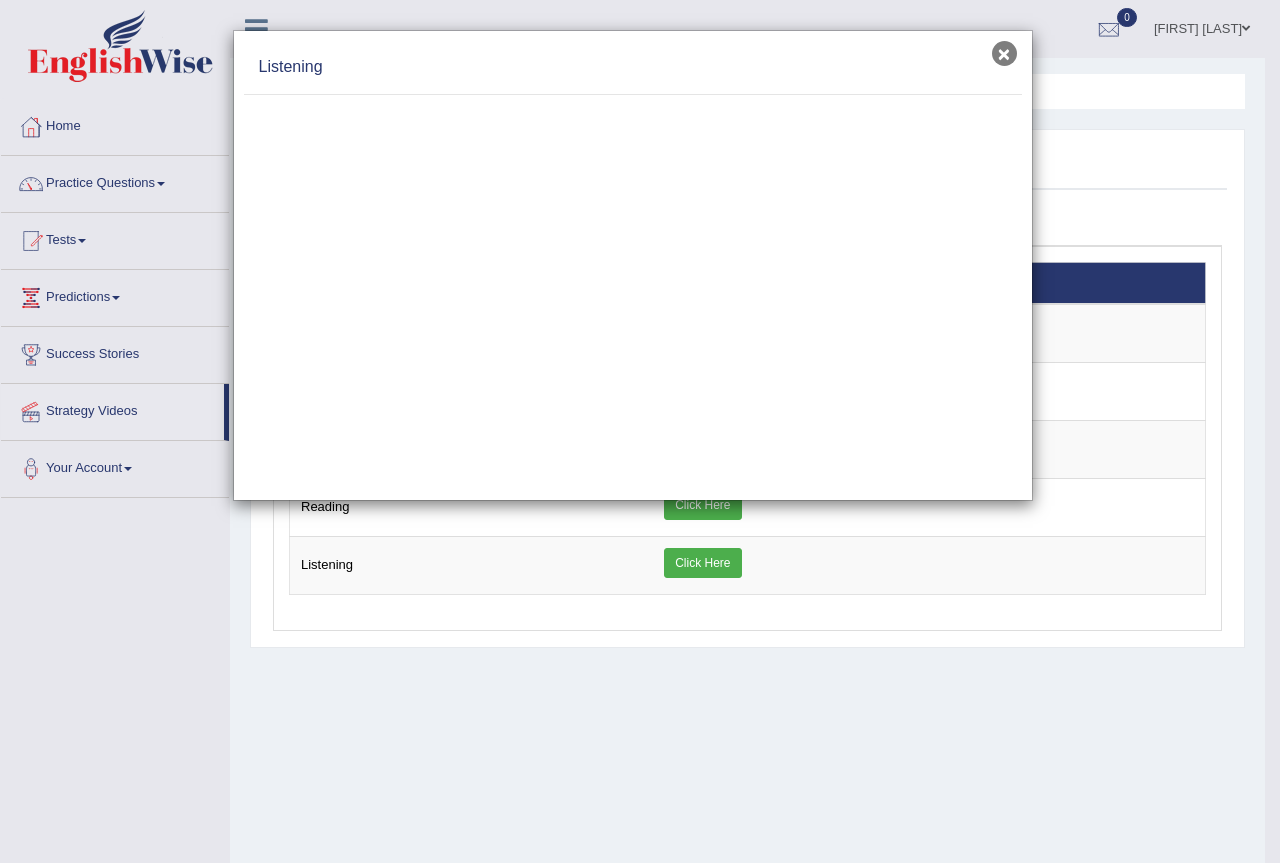 click on "×" at bounding box center (1004, 53) 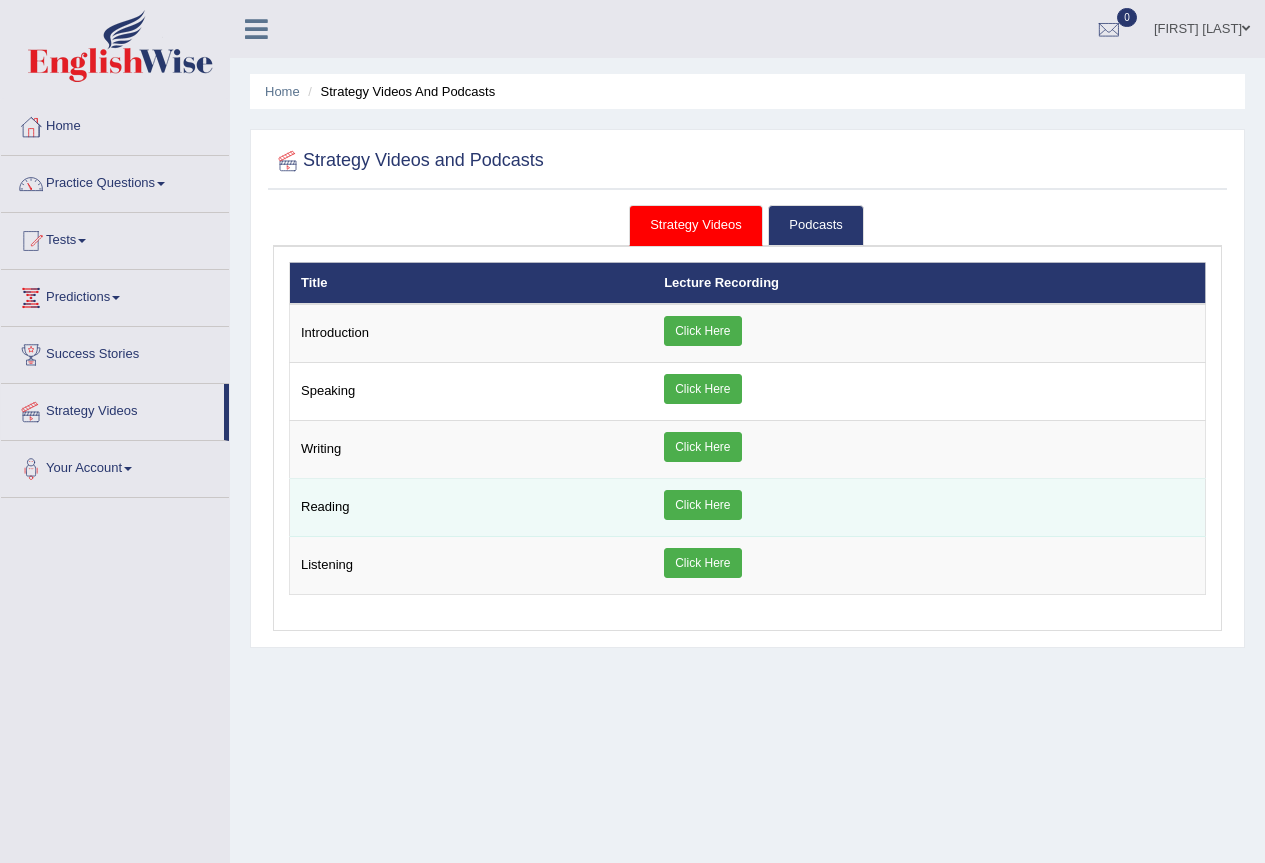 click on "Click Here" at bounding box center [702, 505] 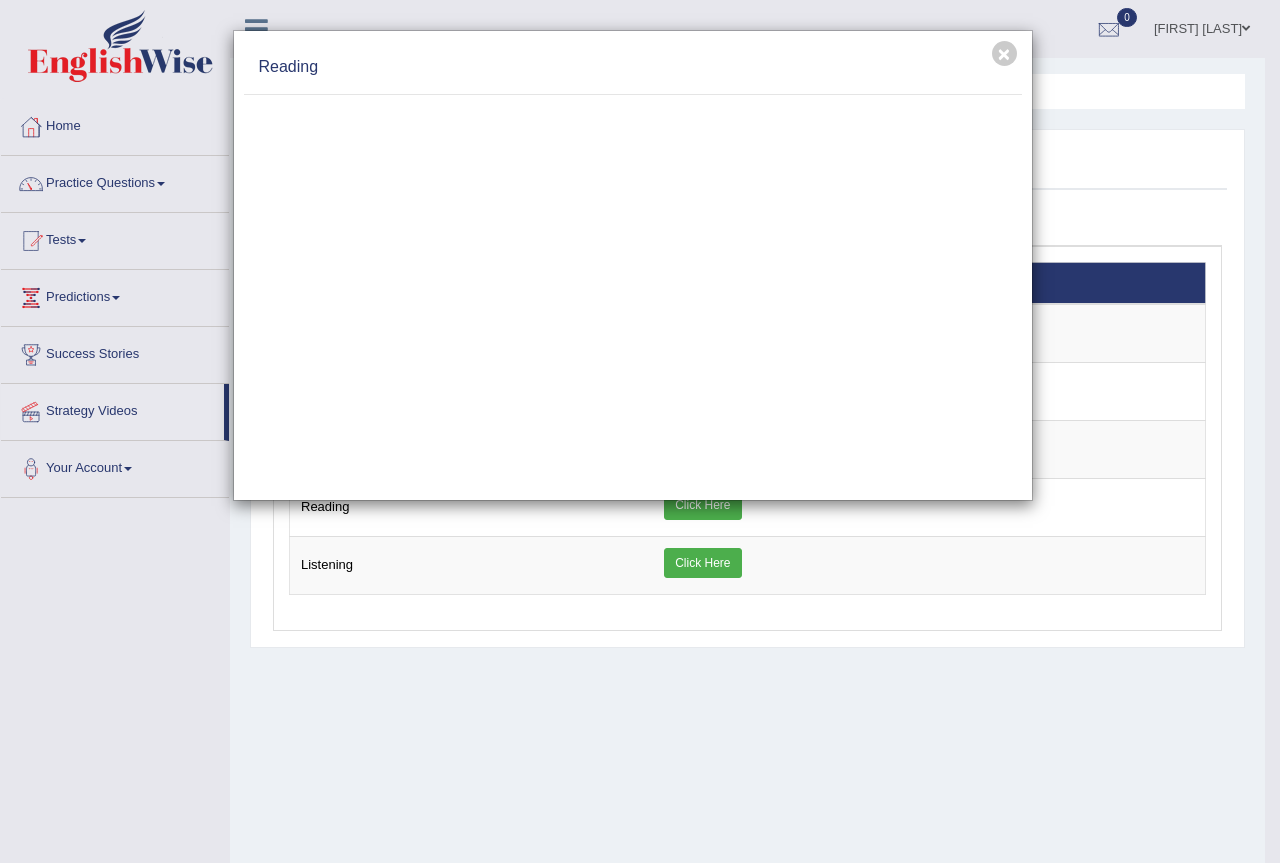 drag, startPoint x: 1021, startPoint y: 62, endPoint x: 1002, endPoint y: 101, distance: 43.382023 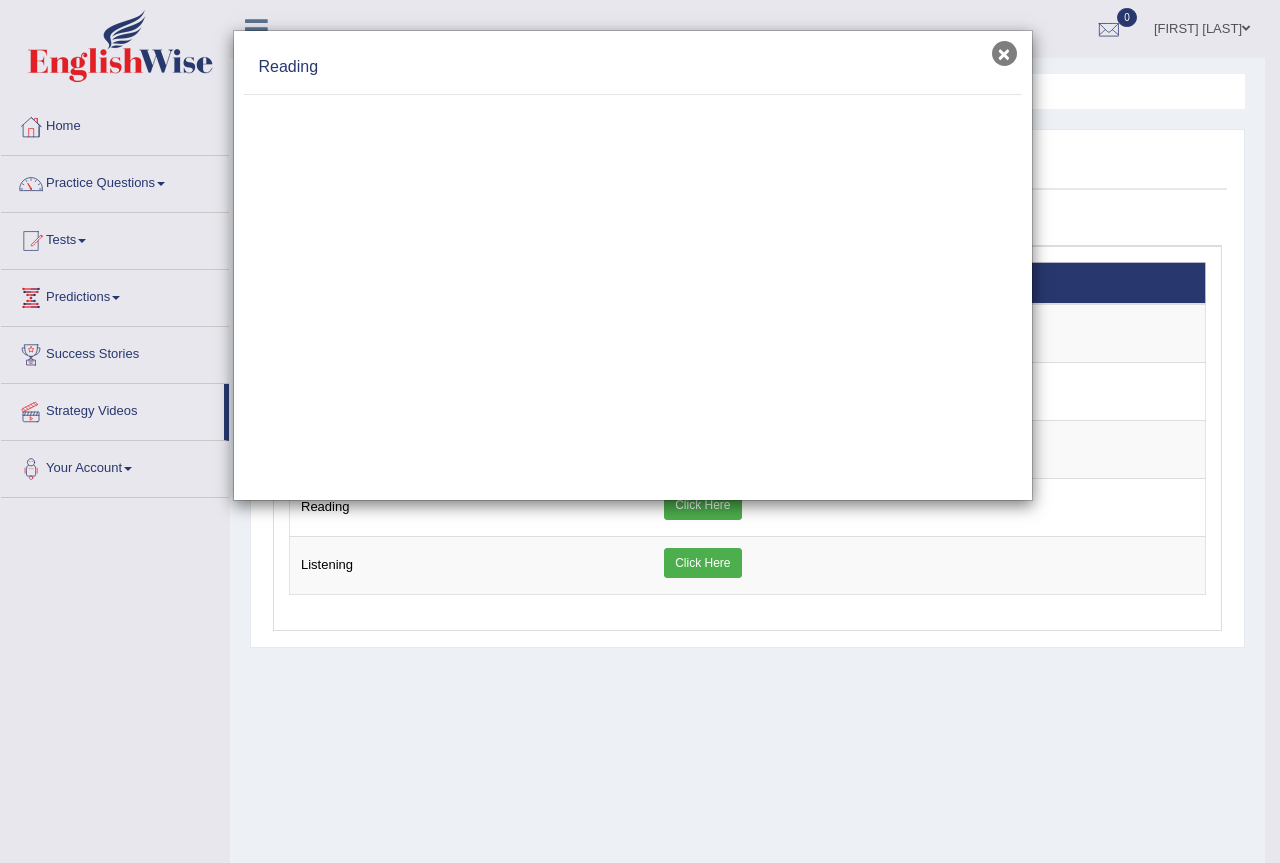 click on "×" at bounding box center (1004, 53) 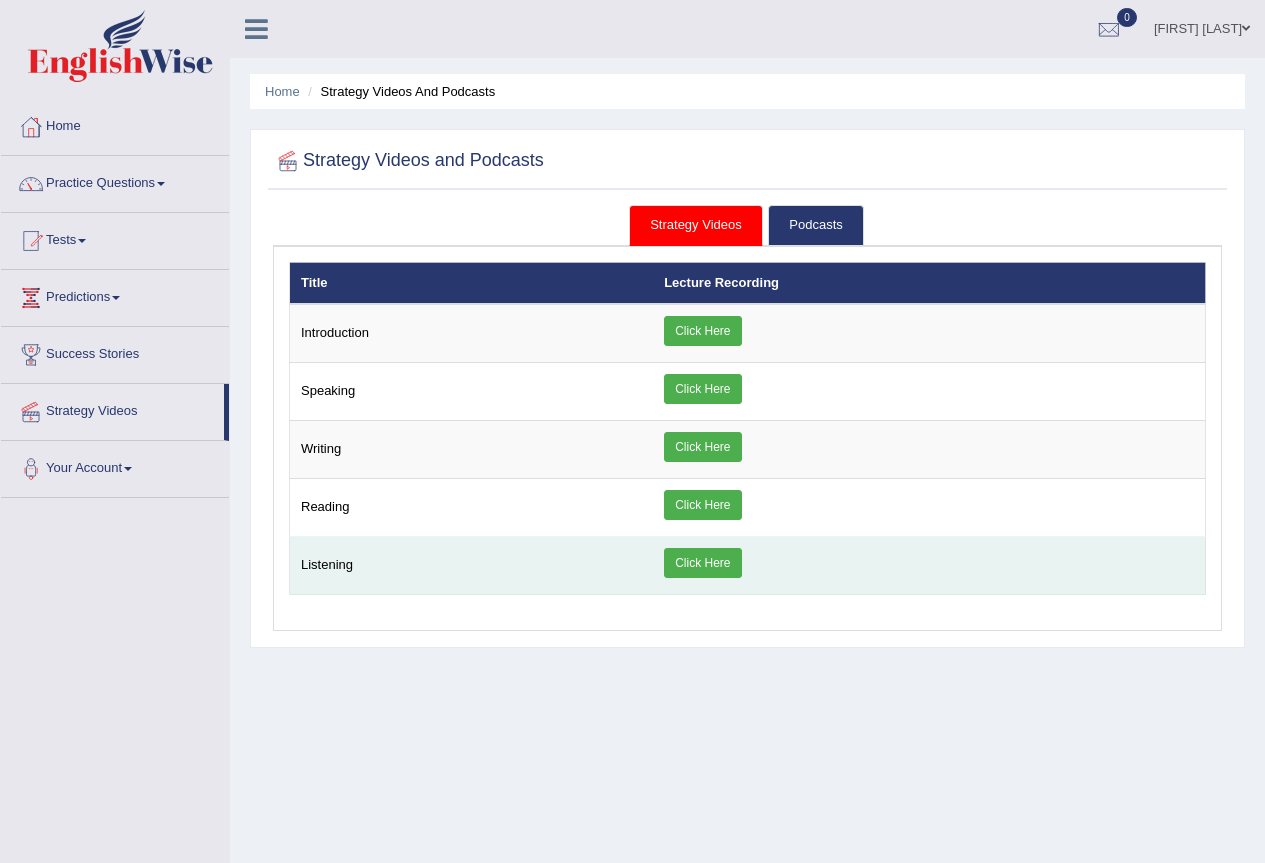 click on "Click Here" at bounding box center [702, 563] 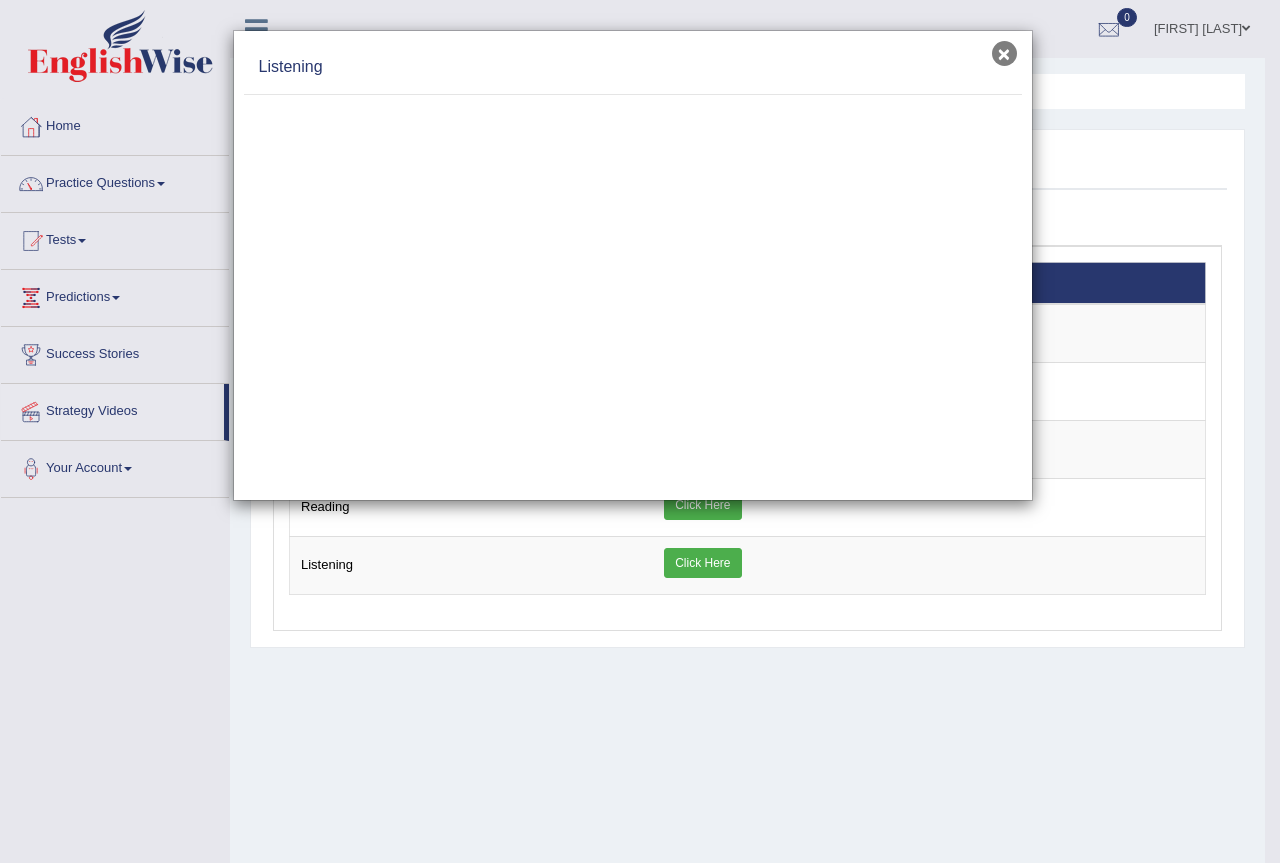 click on "×" at bounding box center [1004, 53] 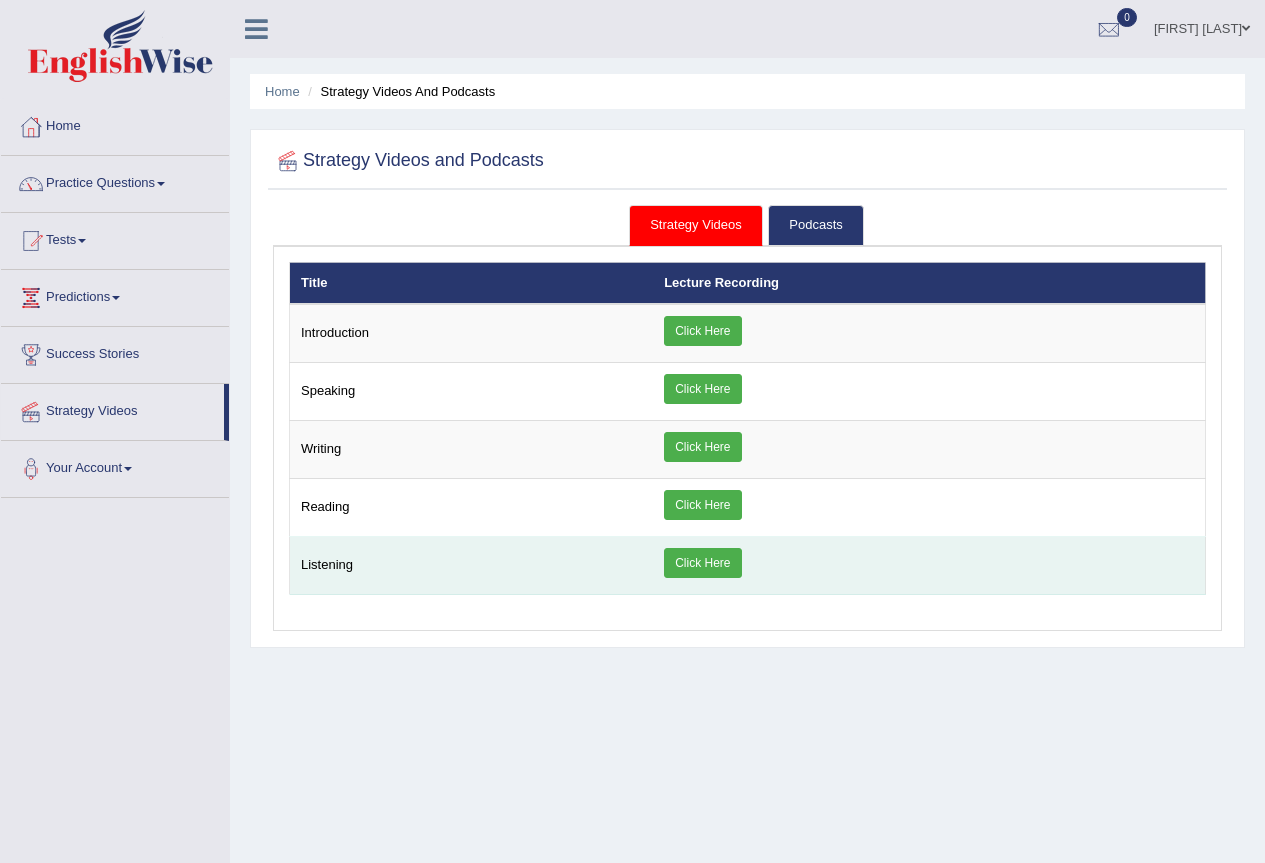 click on "Click Here" at bounding box center [702, 563] 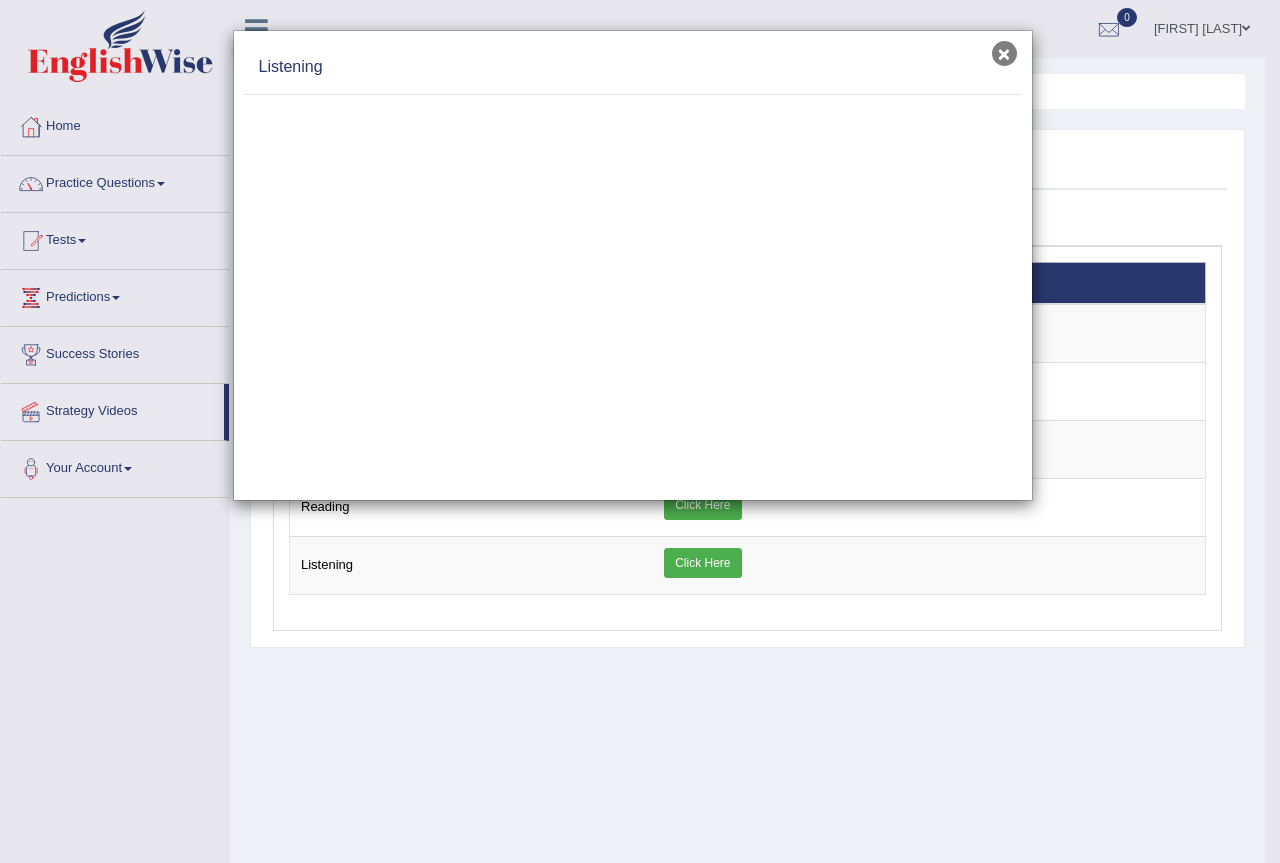 click on "×" at bounding box center (1004, 53) 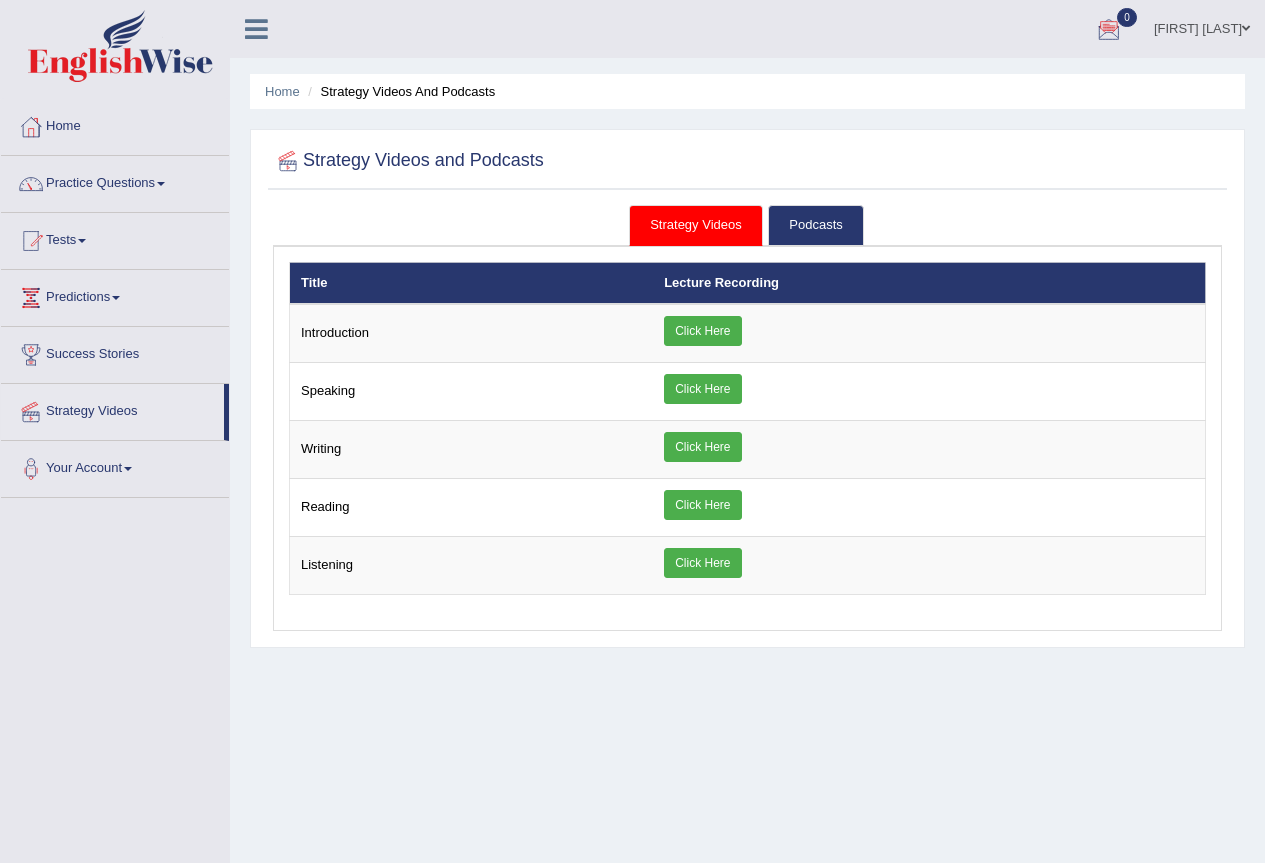 click on "Asmita Malla" at bounding box center (1202, 26) 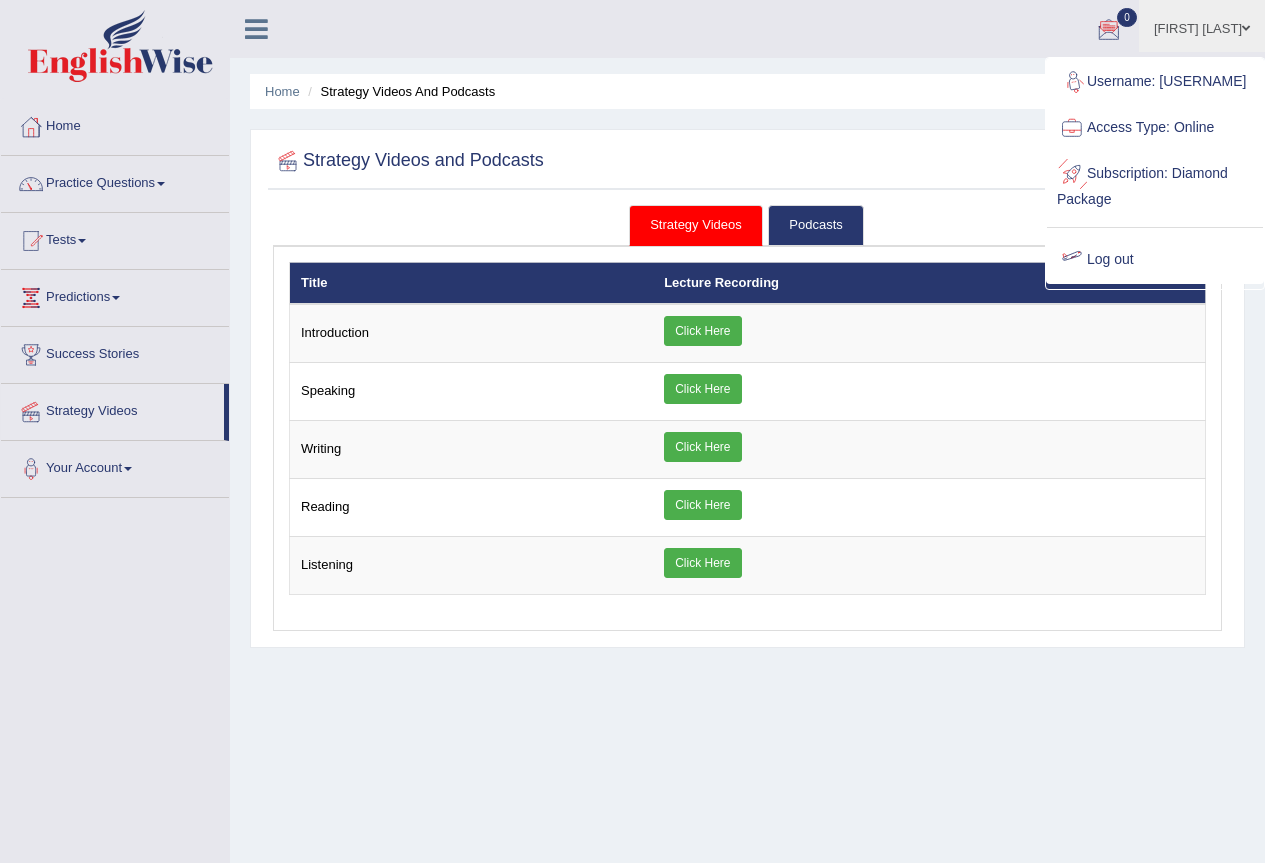 click on "Log out" at bounding box center [1155, 260] 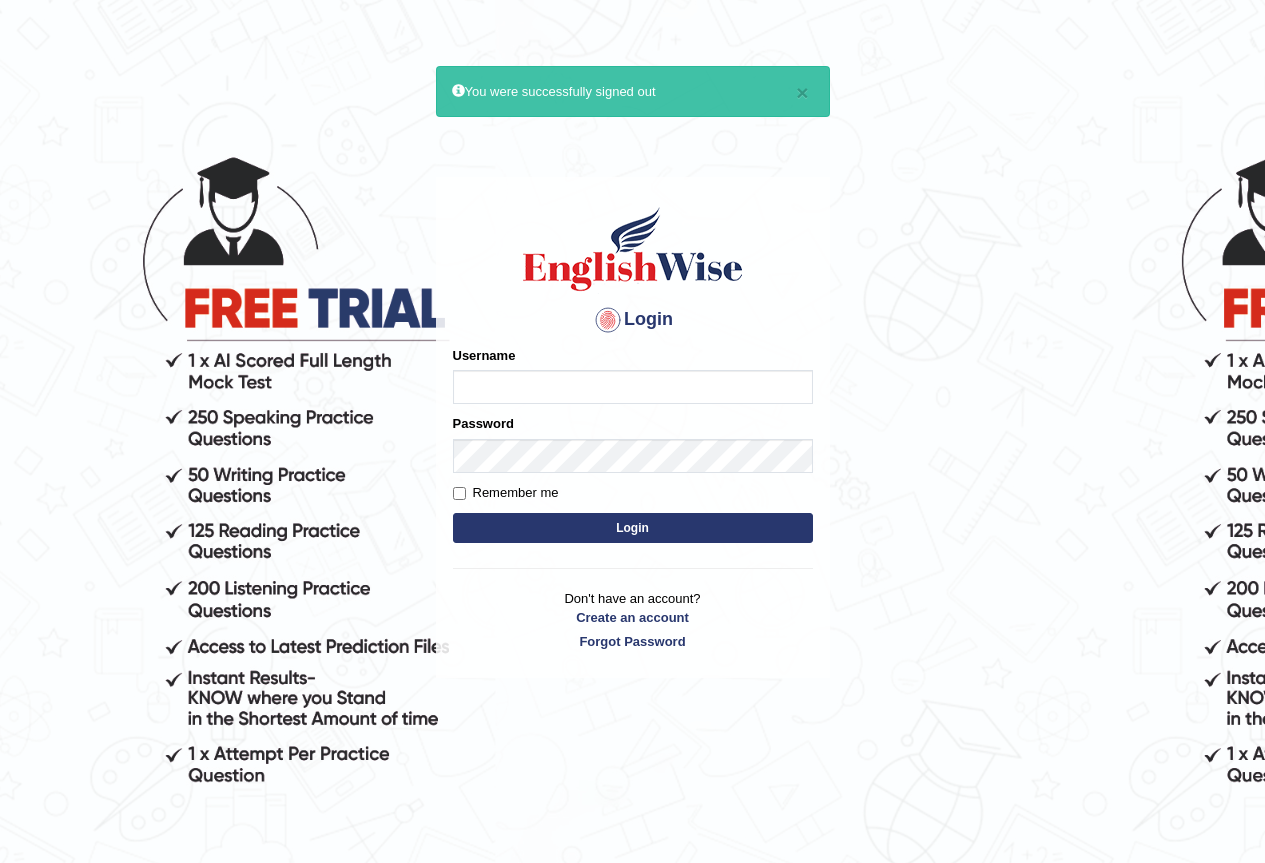 scroll, scrollTop: 0, scrollLeft: 0, axis: both 